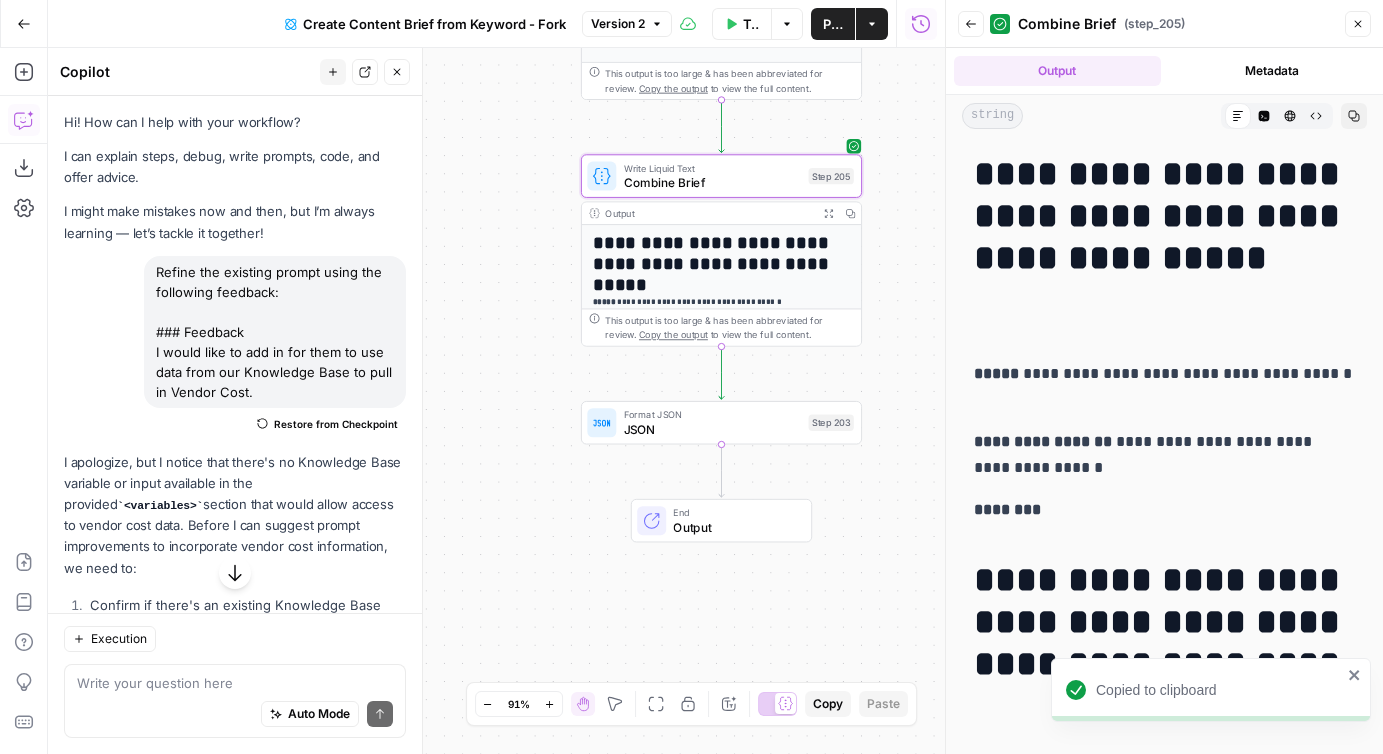 scroll, scrollTop: 0, scrollLeft: 0, axis: both 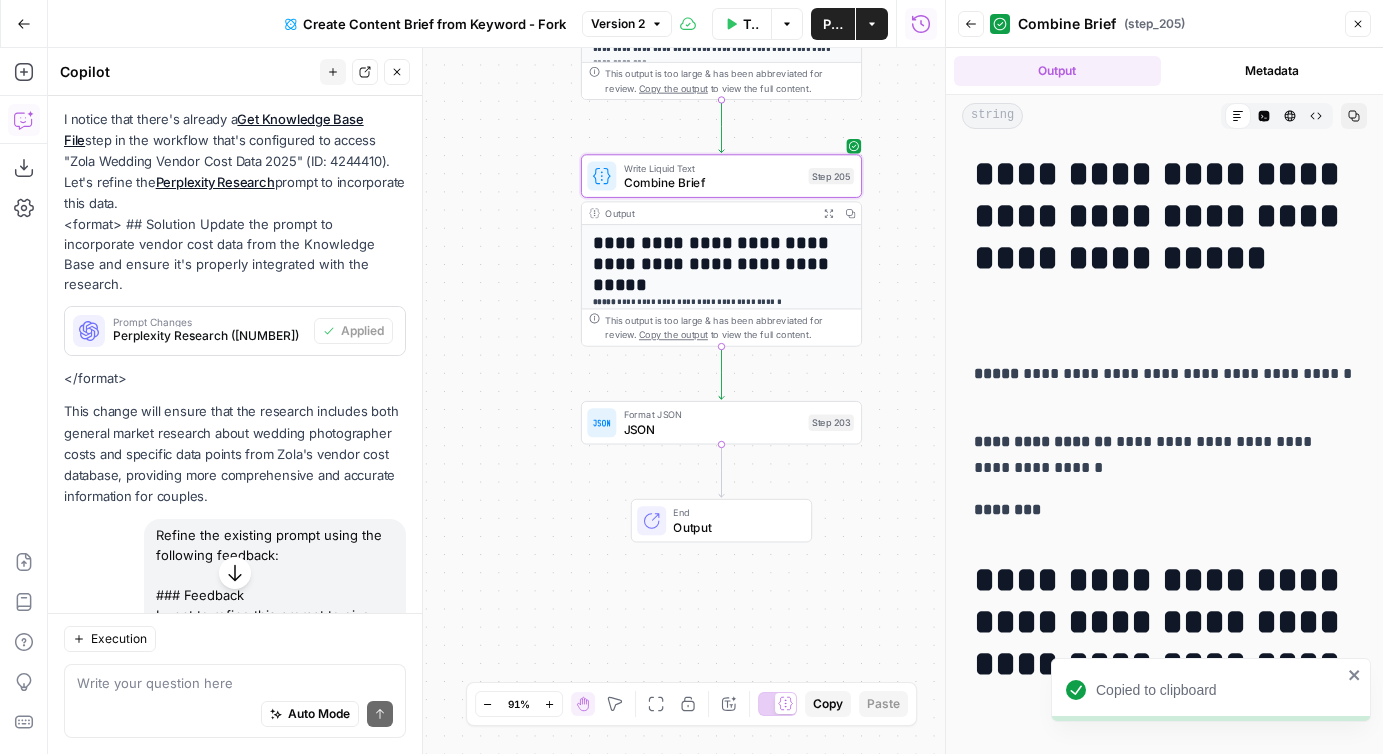 click on "Close" at bounding box center [1358, 24] 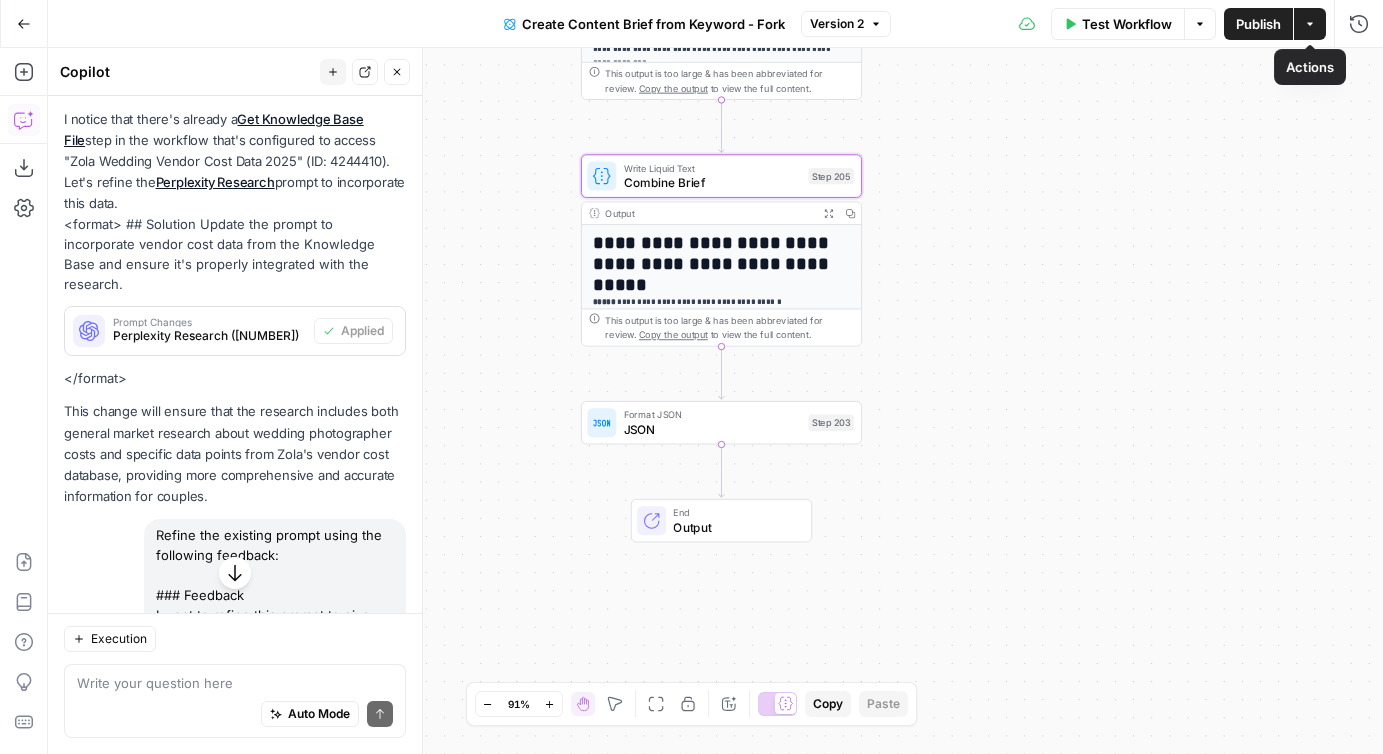 click 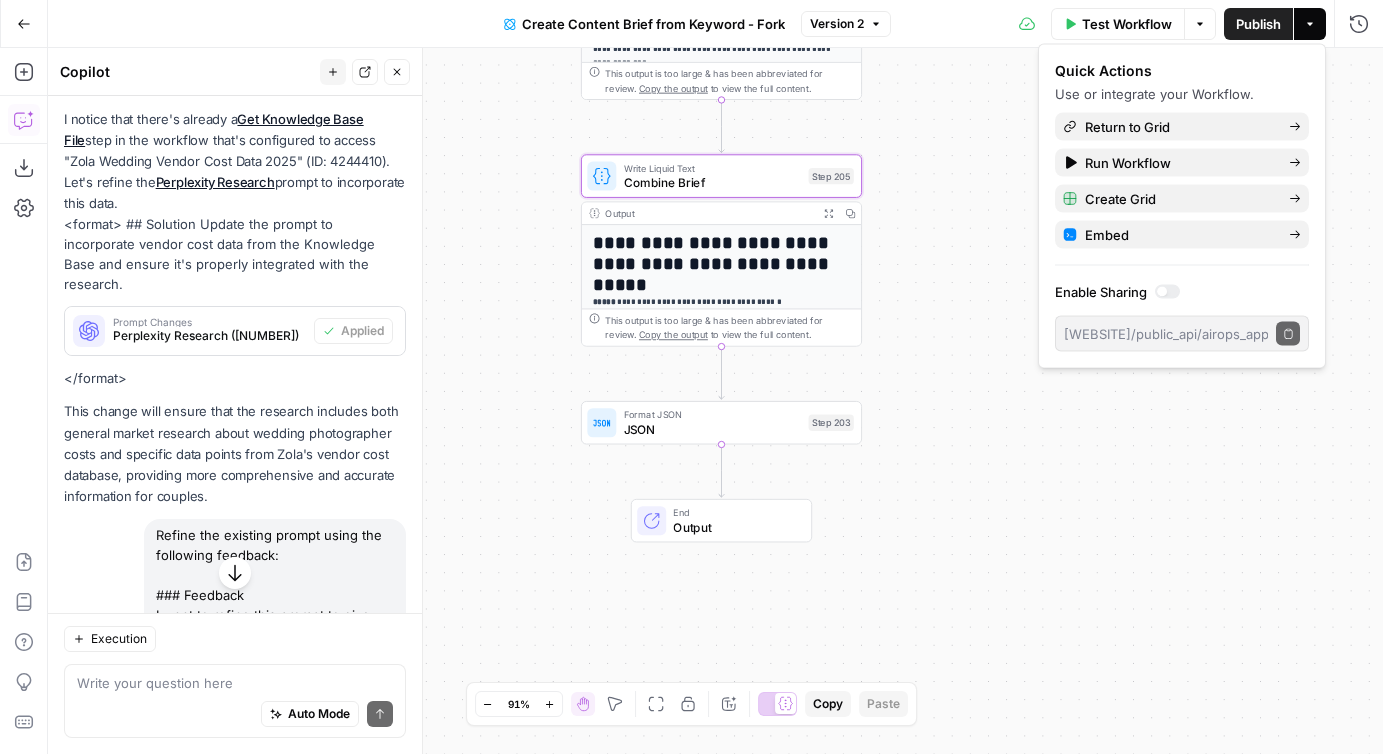 click at bounding box center (1162, 292) 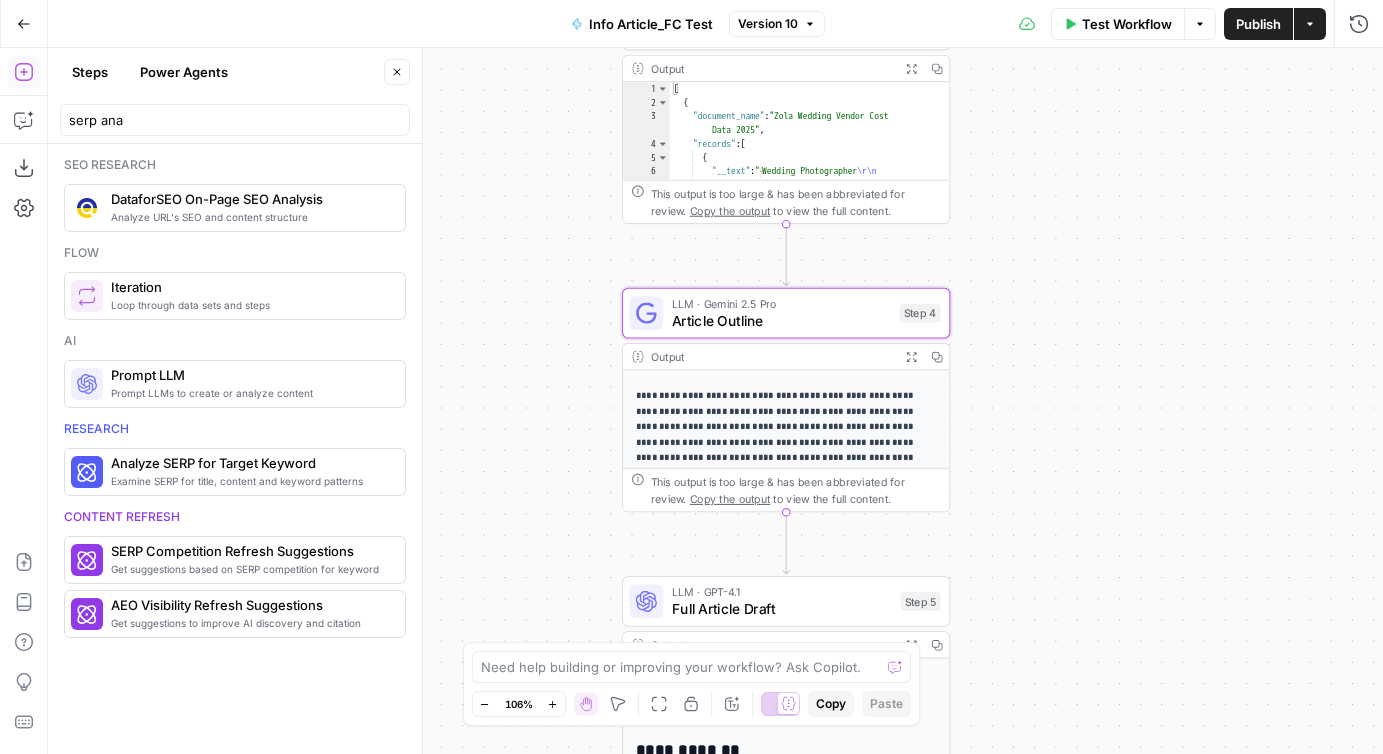scroll, scrollTop: 0, scrollLeft: 0, axis: both 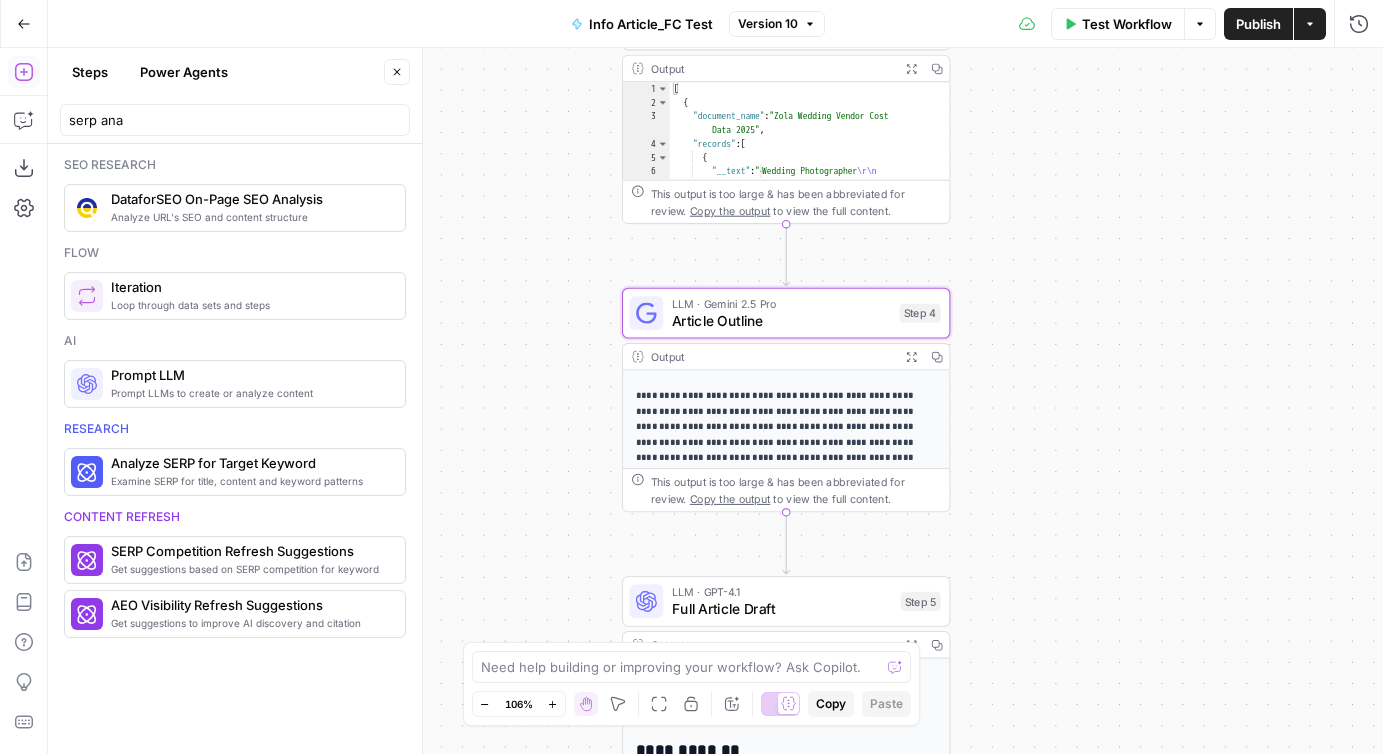 click 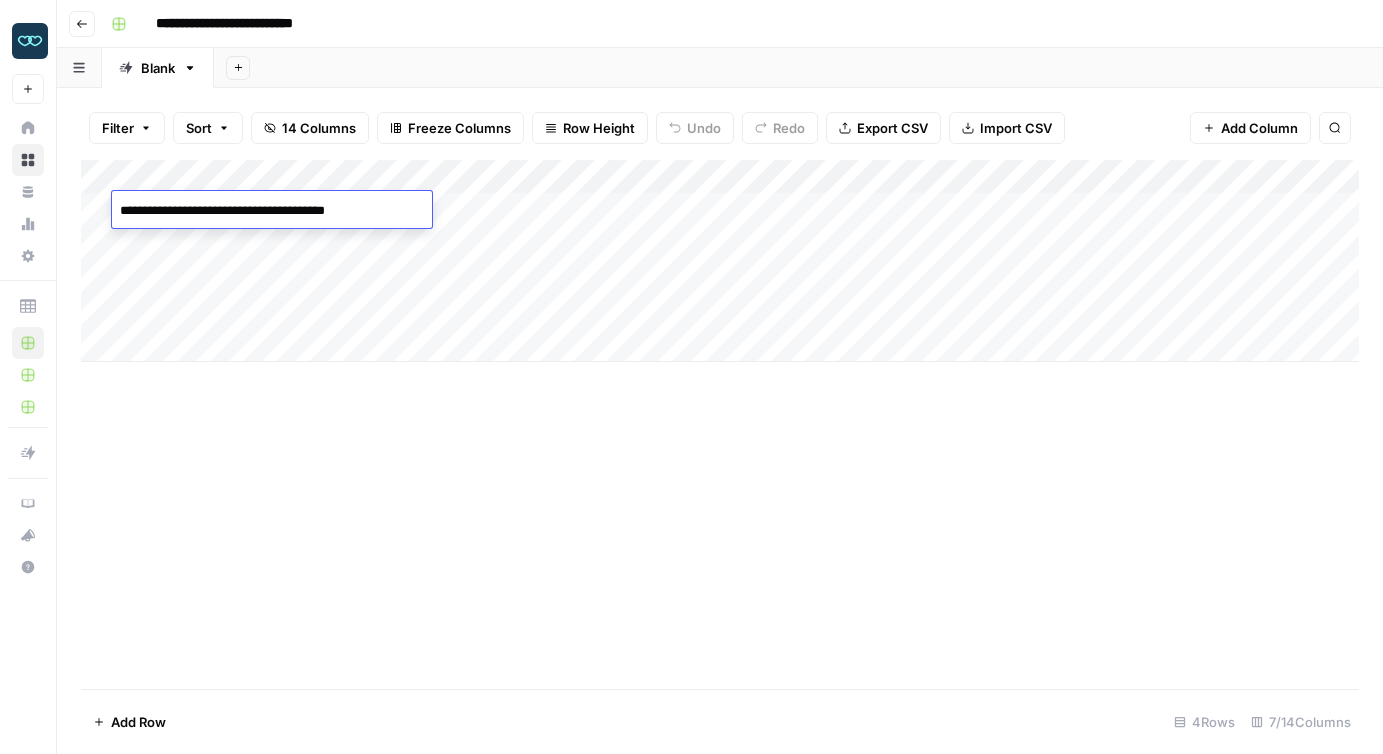 scroll, scrollTop: 0, scrollLeft: 0, axis: both 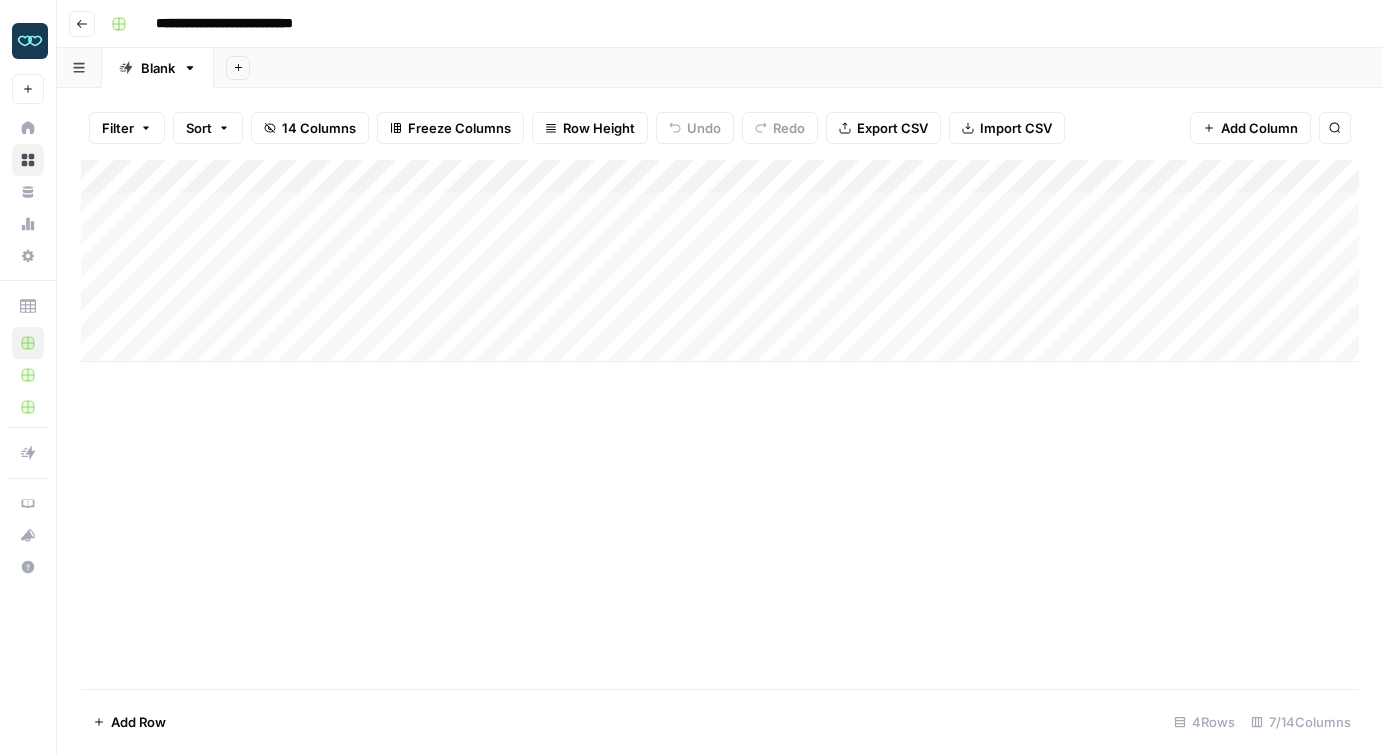 click on "Add Column" at bounding box center [720, 261] 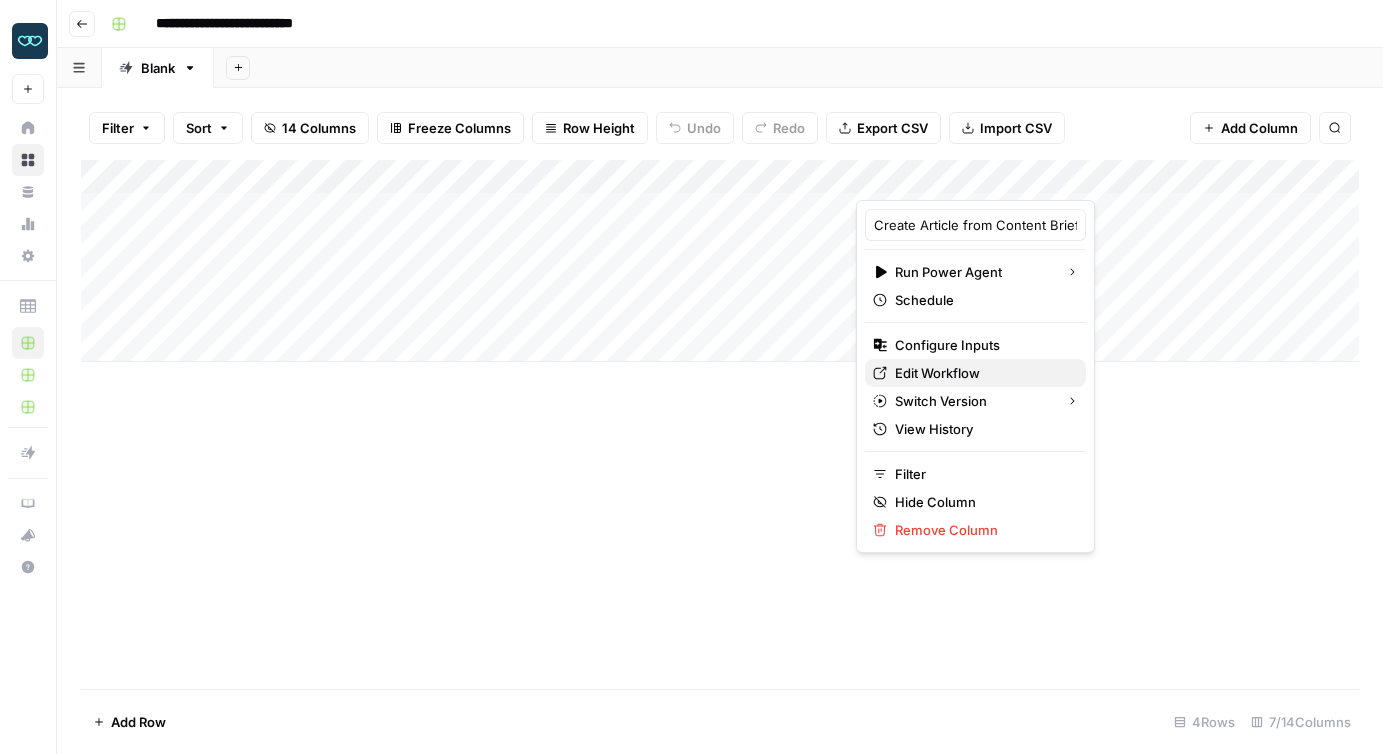 click on "Edit Workflow" at bounding box center (982, 373) 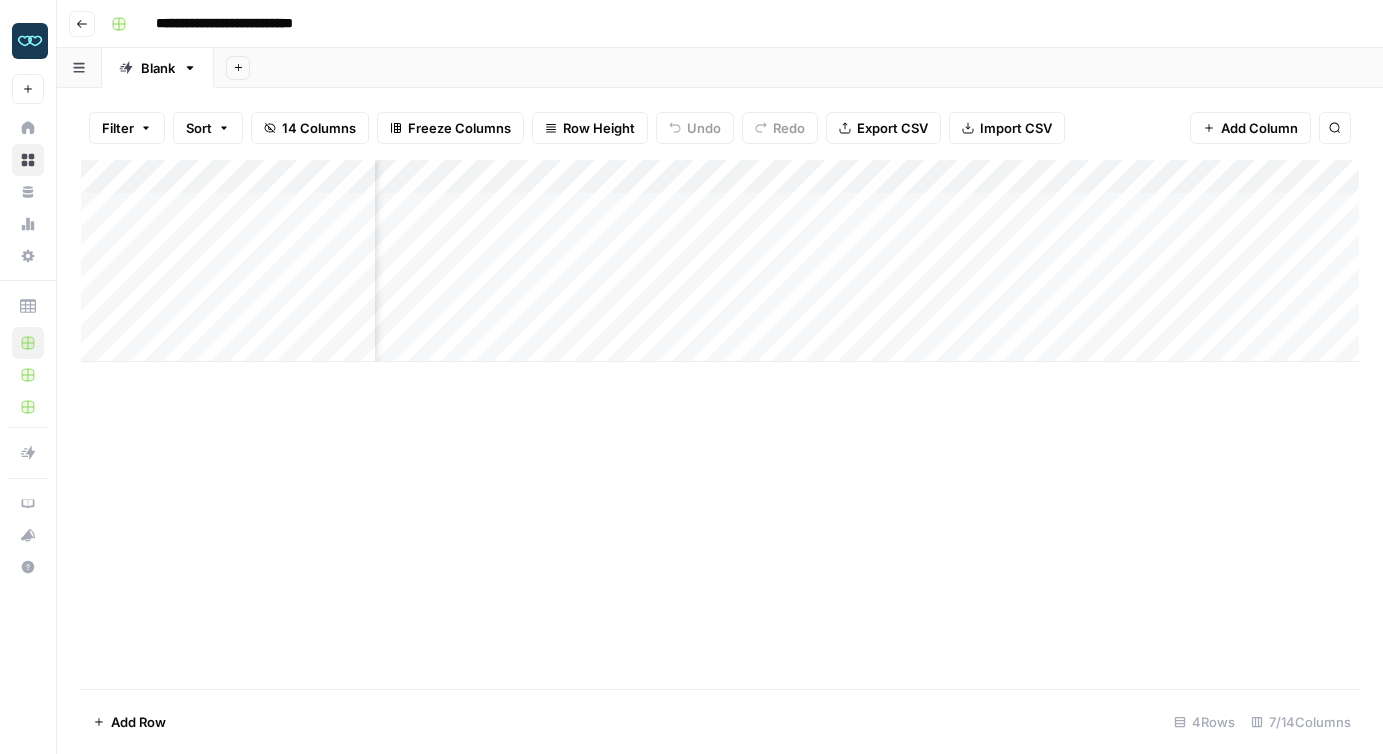 scroll, scrollTop: 0, scrollLeft: 534, axis: horizontal 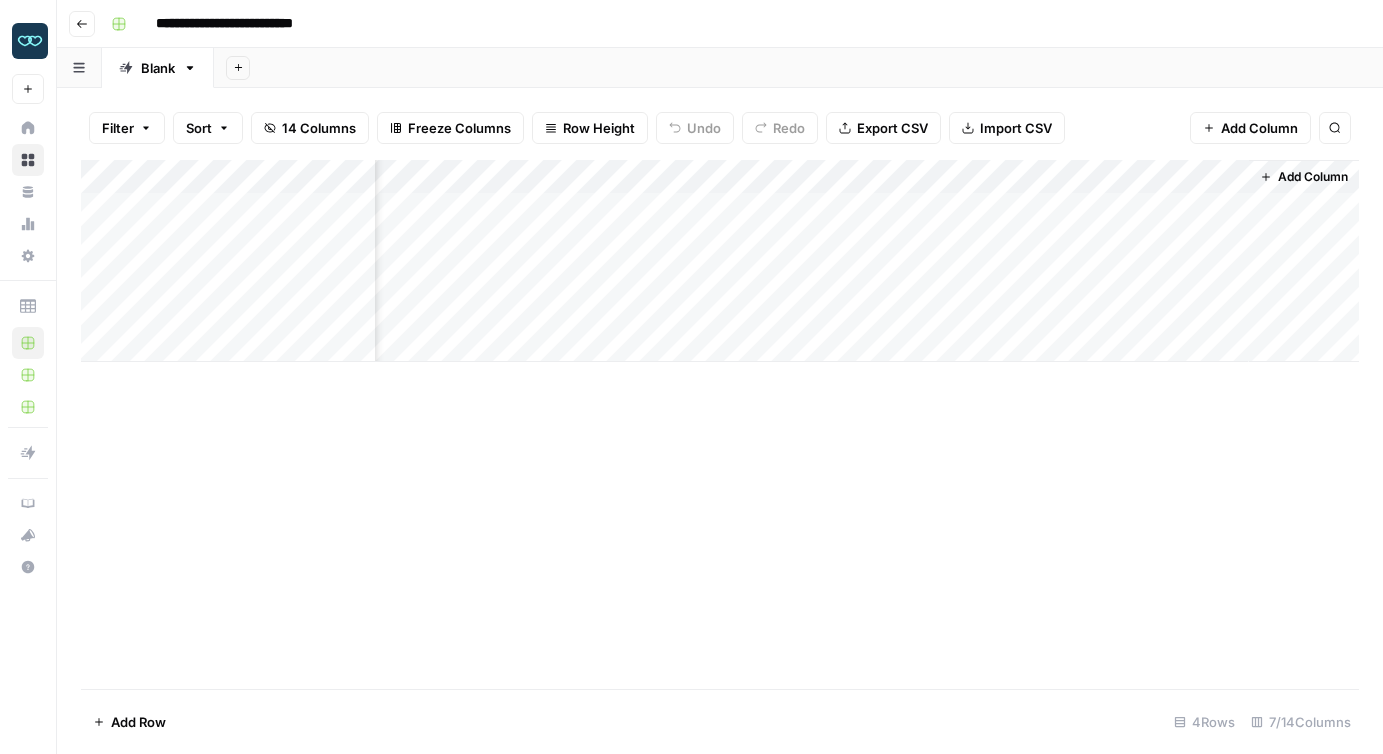 click on "Add Column" at bounding box center [720, 261] 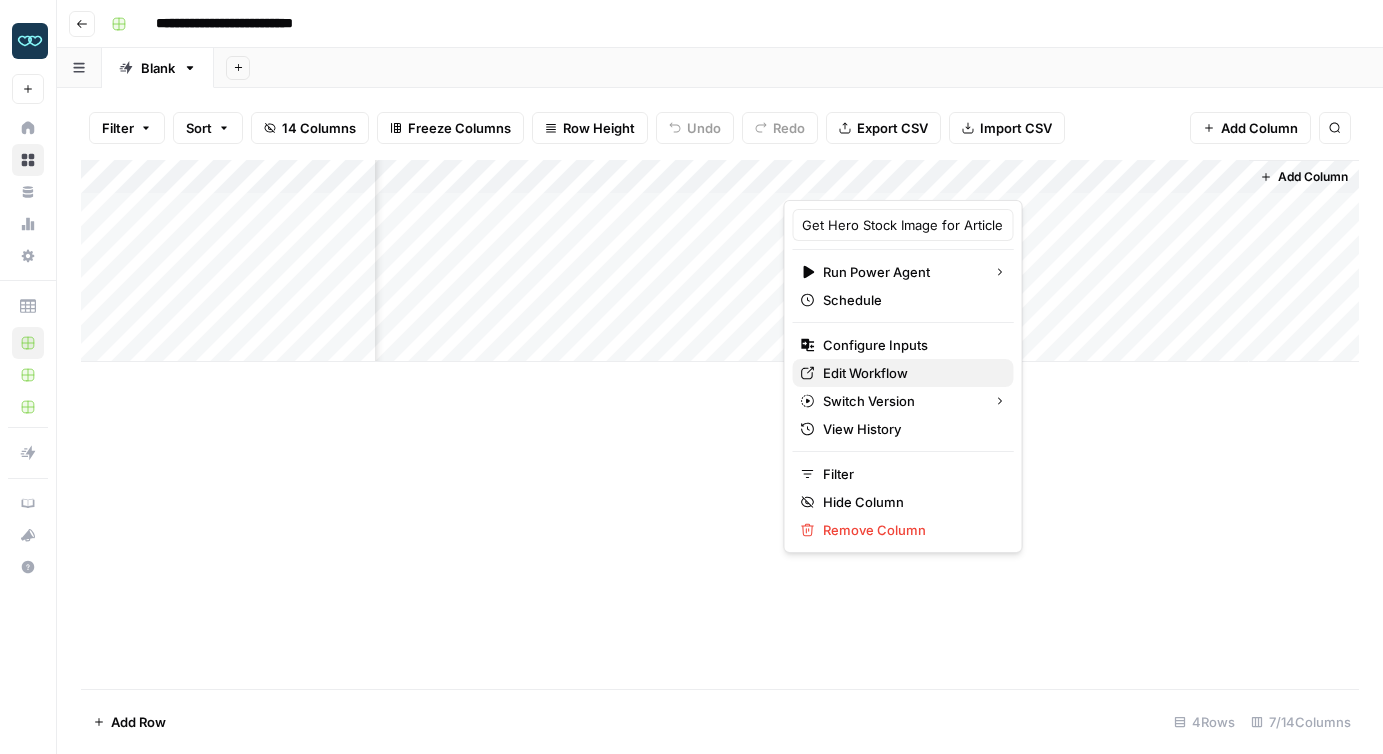 click on "Edit Workflow" at bounding box center (910, 373) 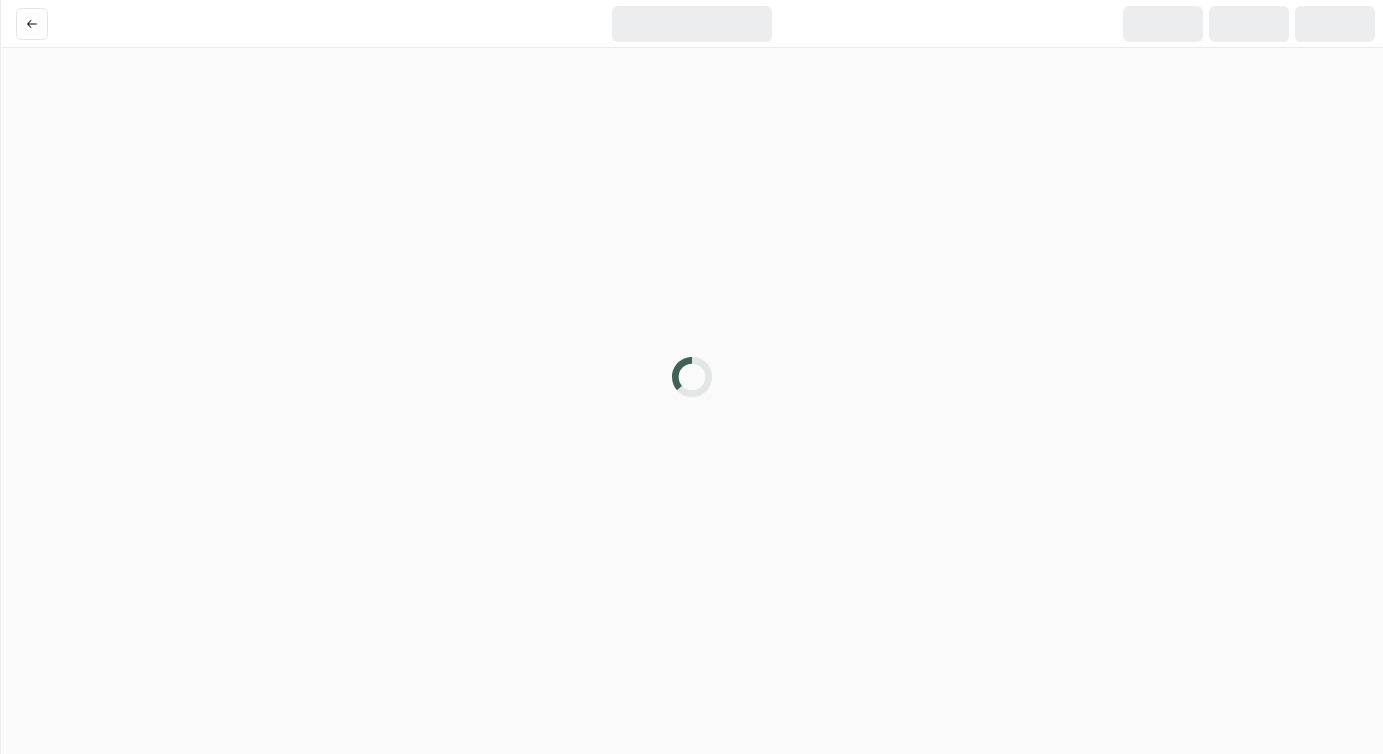 scroll, scrollTop: 0, scrollLeft: 0, axis: both 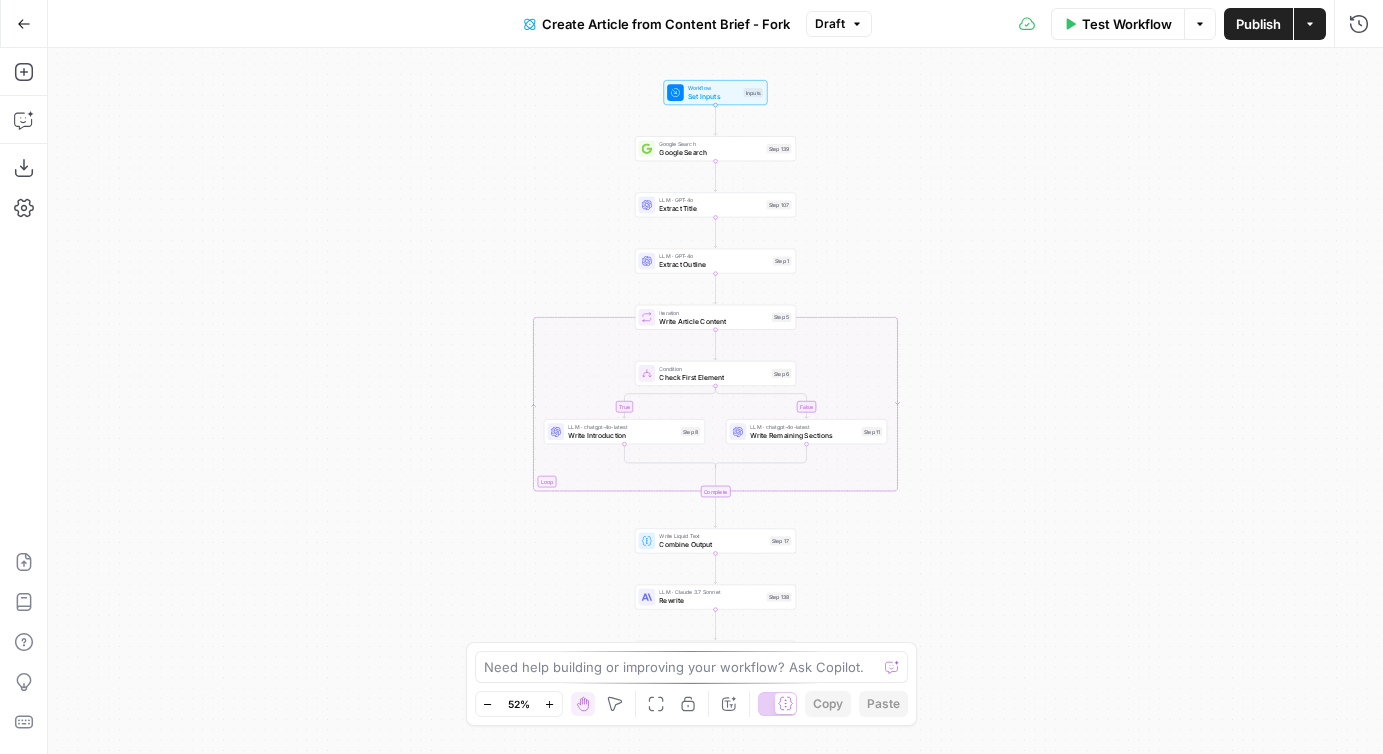 click on "Publish" at bounding box center (1258, 24) 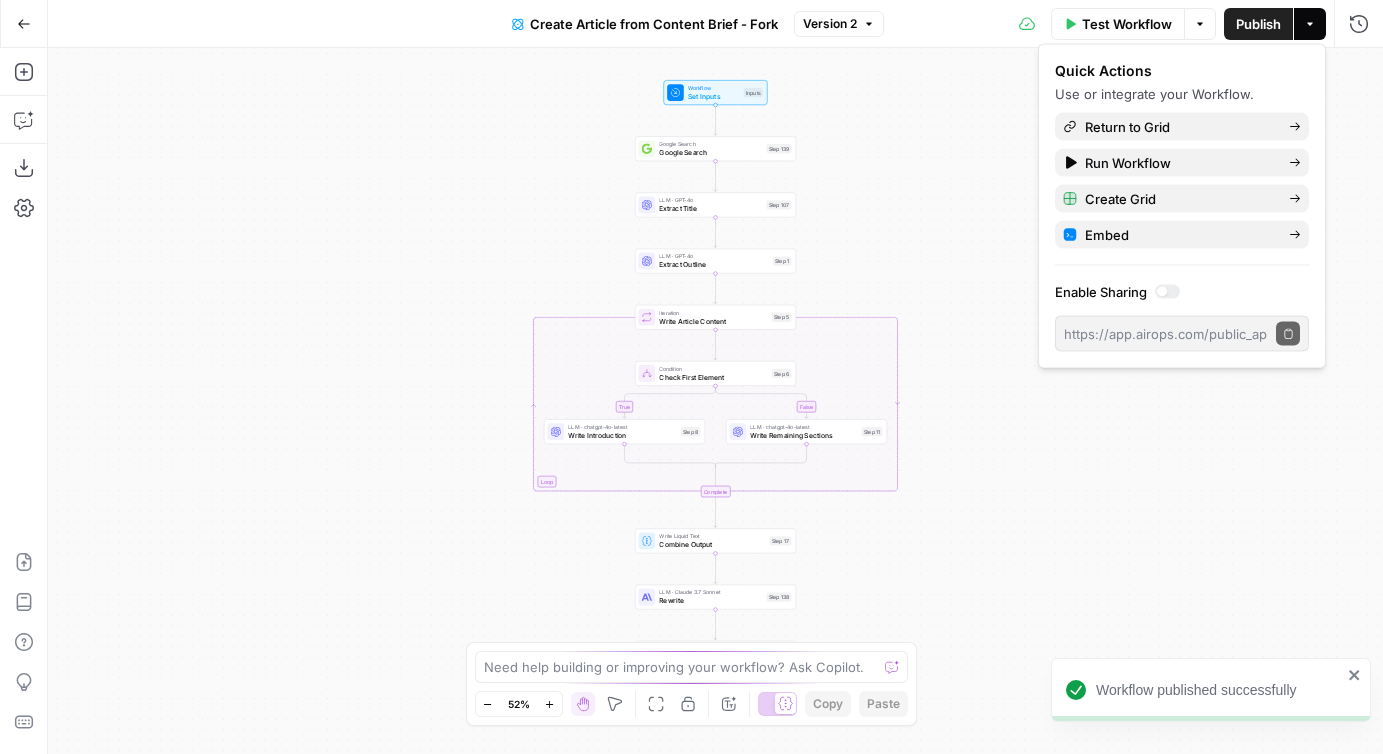 click on "Actions" at bounding box center (1310, 24) 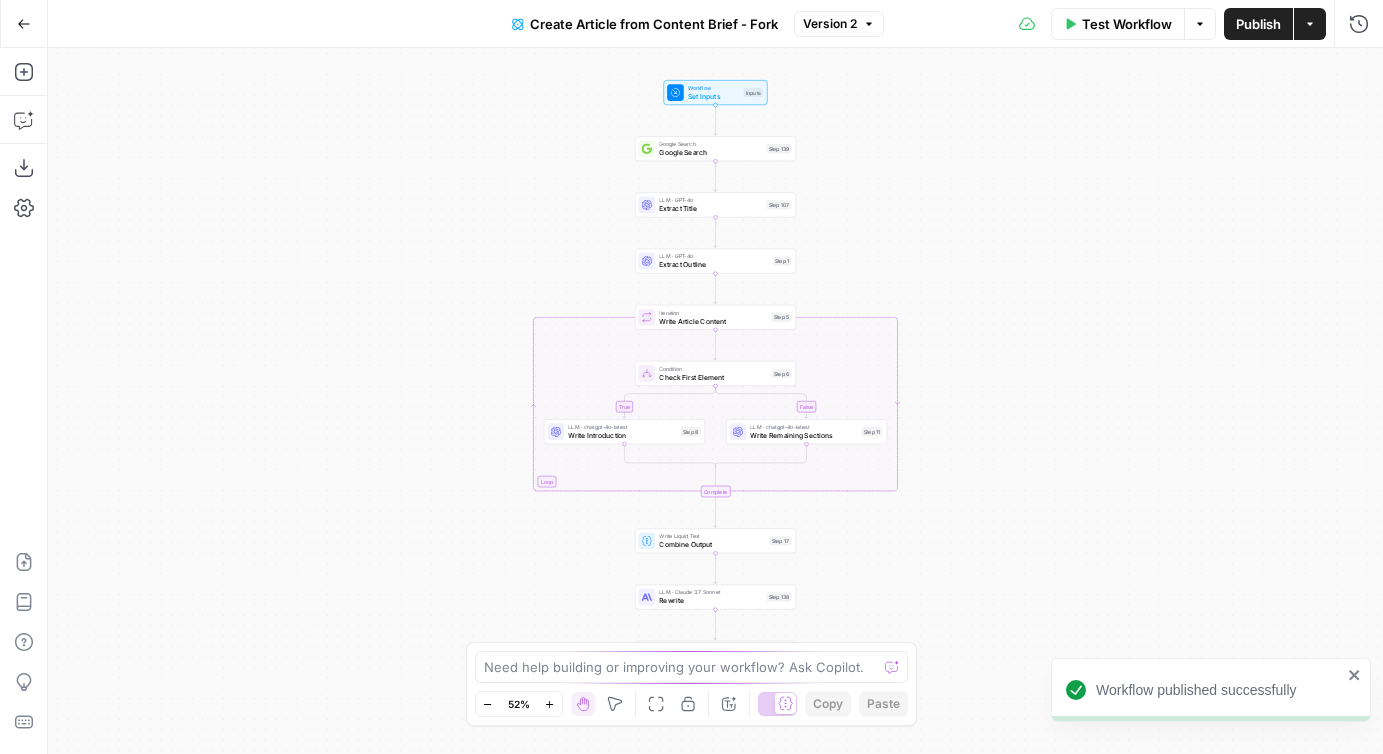 click 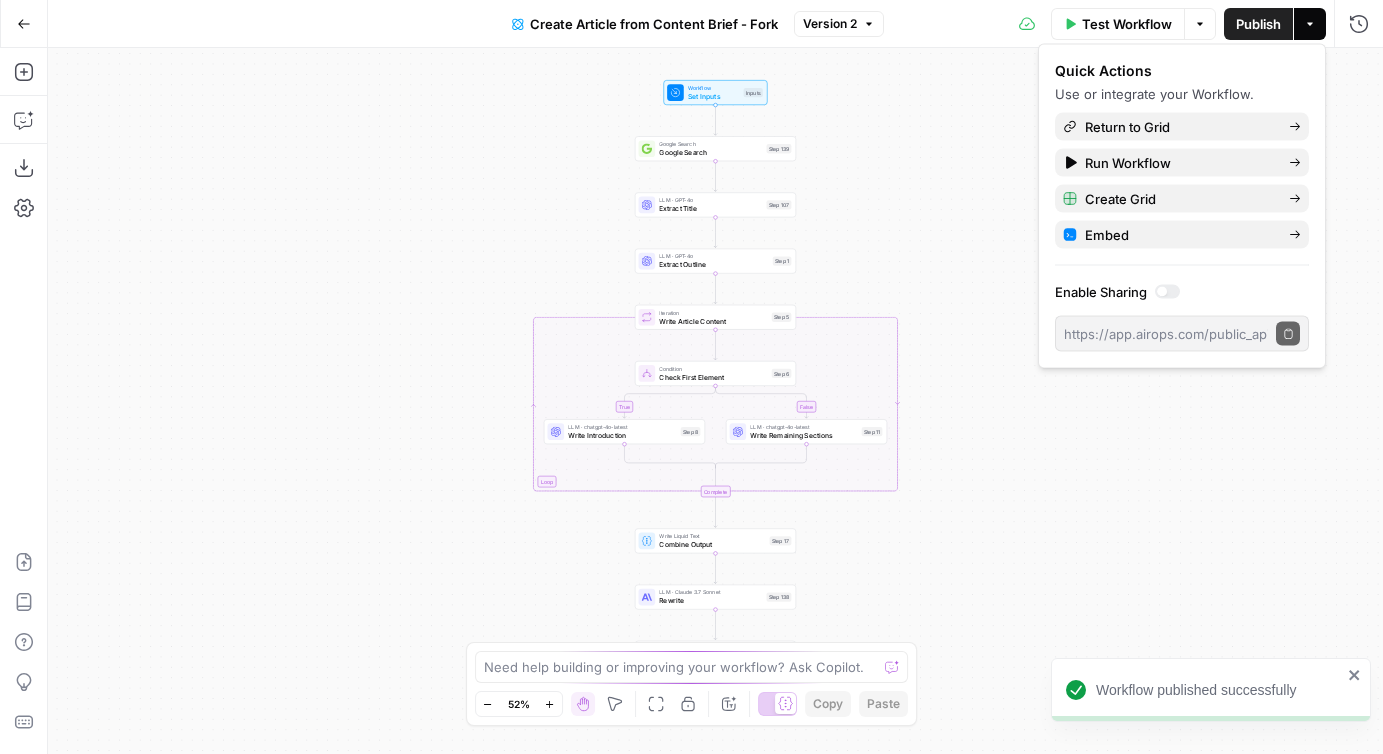 click at bounding box center (1167, 292) 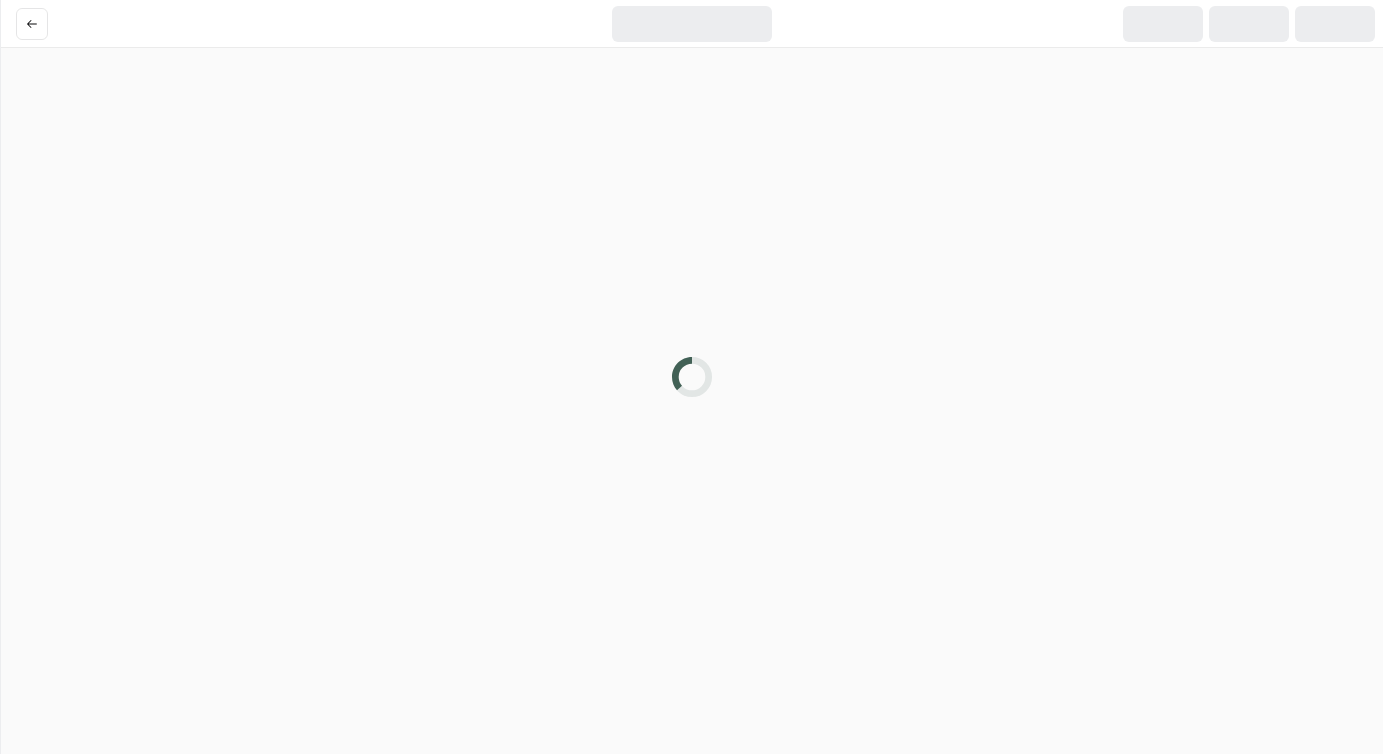 scroll, scrollTop: 0, scrollLeft: 0, axis: both 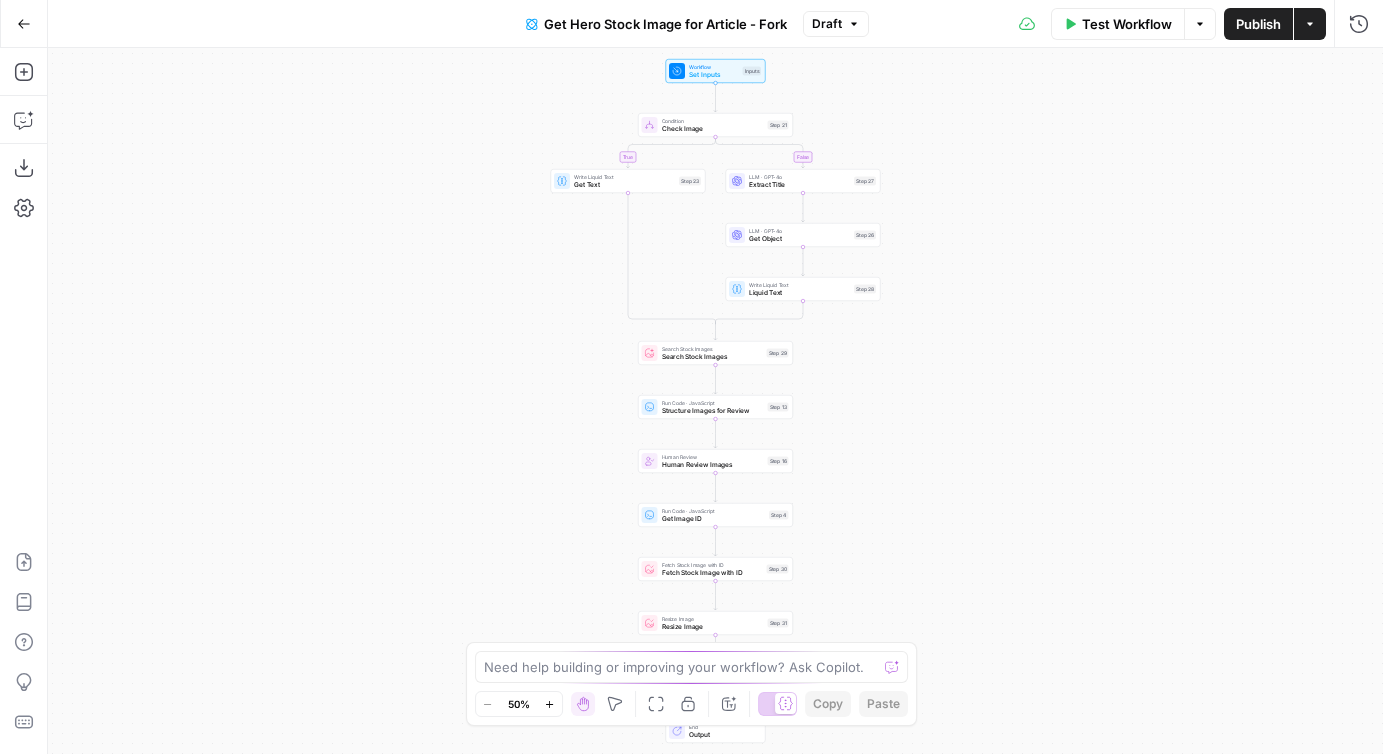 click on "Actions" at bounding box center [1310, 24] 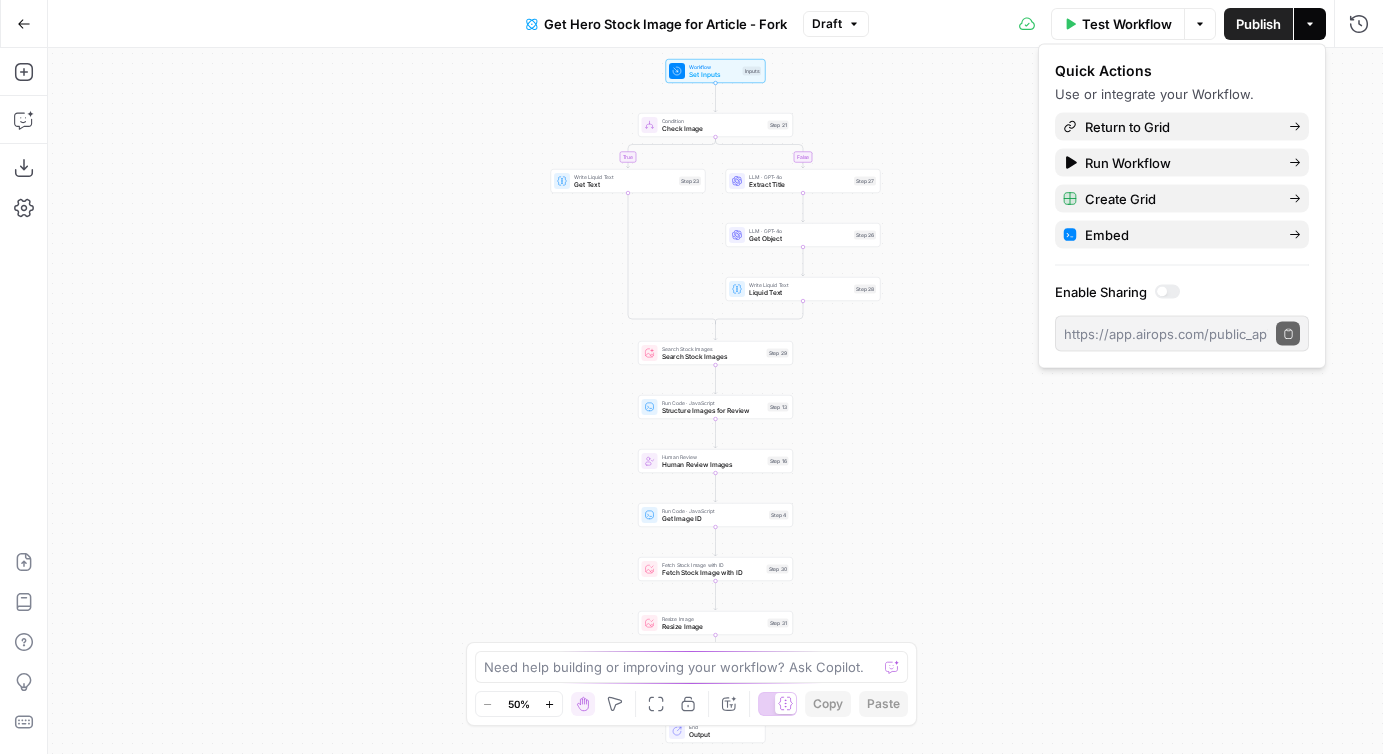 click at bounding box center (1167, 292) 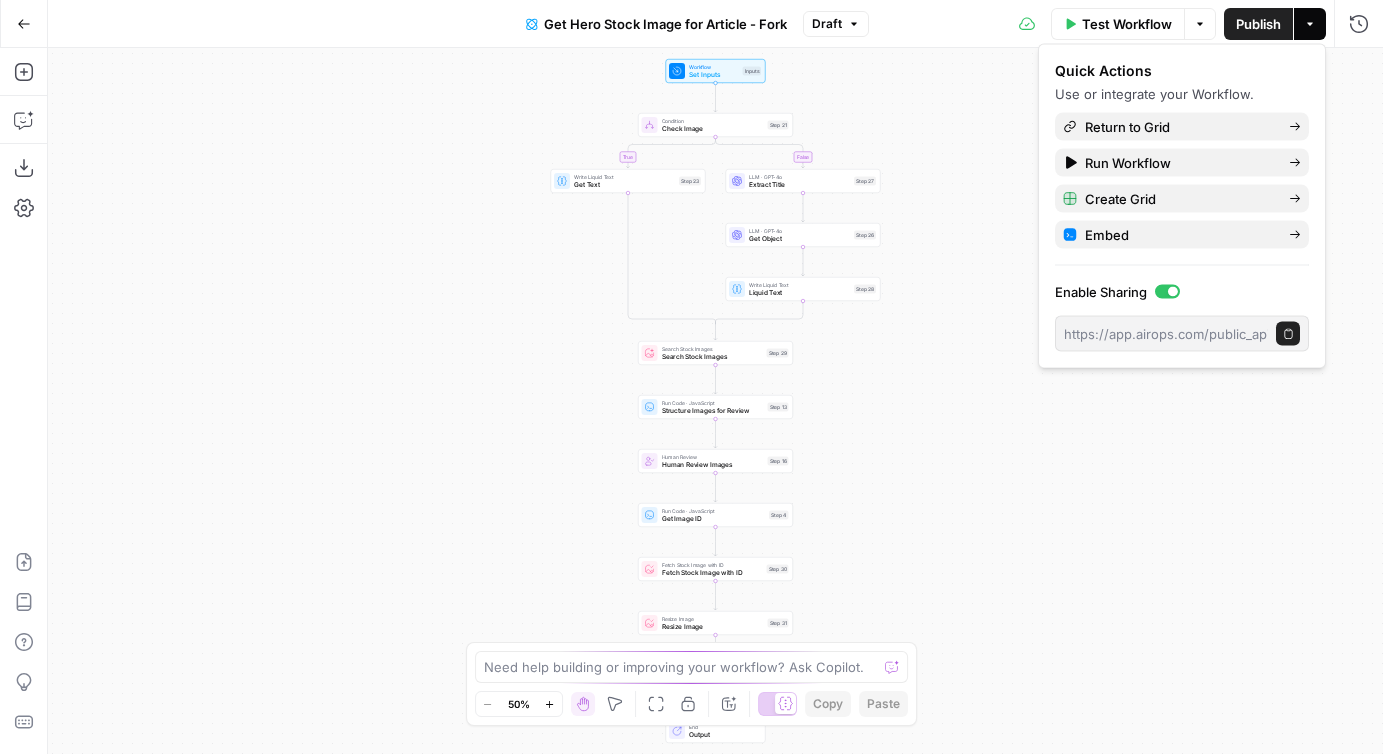 click on "true false Workflow Set Inputs Inputs Condition Check Image Step 21 Write Liquid Text Get Text Step 23 LLM · GPT-4o Extract Title Step 27 LLM · GPT-4o Get Object Step 26 Write Liquid Text Liquid Text Step 28 Search Stock Images Search Stock Images Step 29 Run Code · JavaScript Structure Images for Review Step 13 Human Review Human Review Images Step 16 Run Code · JavaScript Get Image ID Step 4 Fetch Stock Image with ID Fetch Stock Image with ID Step 30 Resize Image Resize Image Step 31 Format JSON Format JSON Step 32 End Output" at bounding box center [715, 401] 